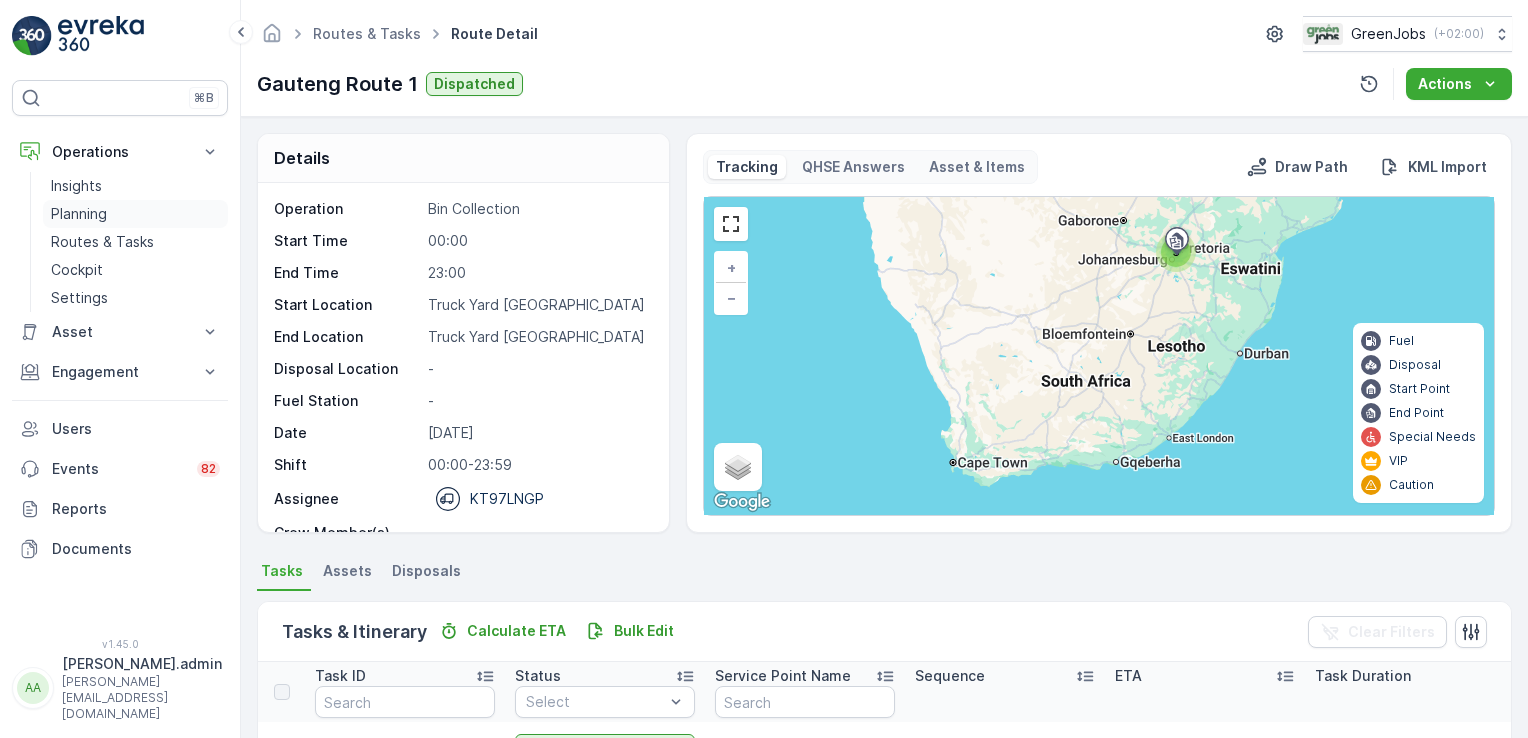scroll, scrollTop: 0, scrollLeft: 0, axis: both 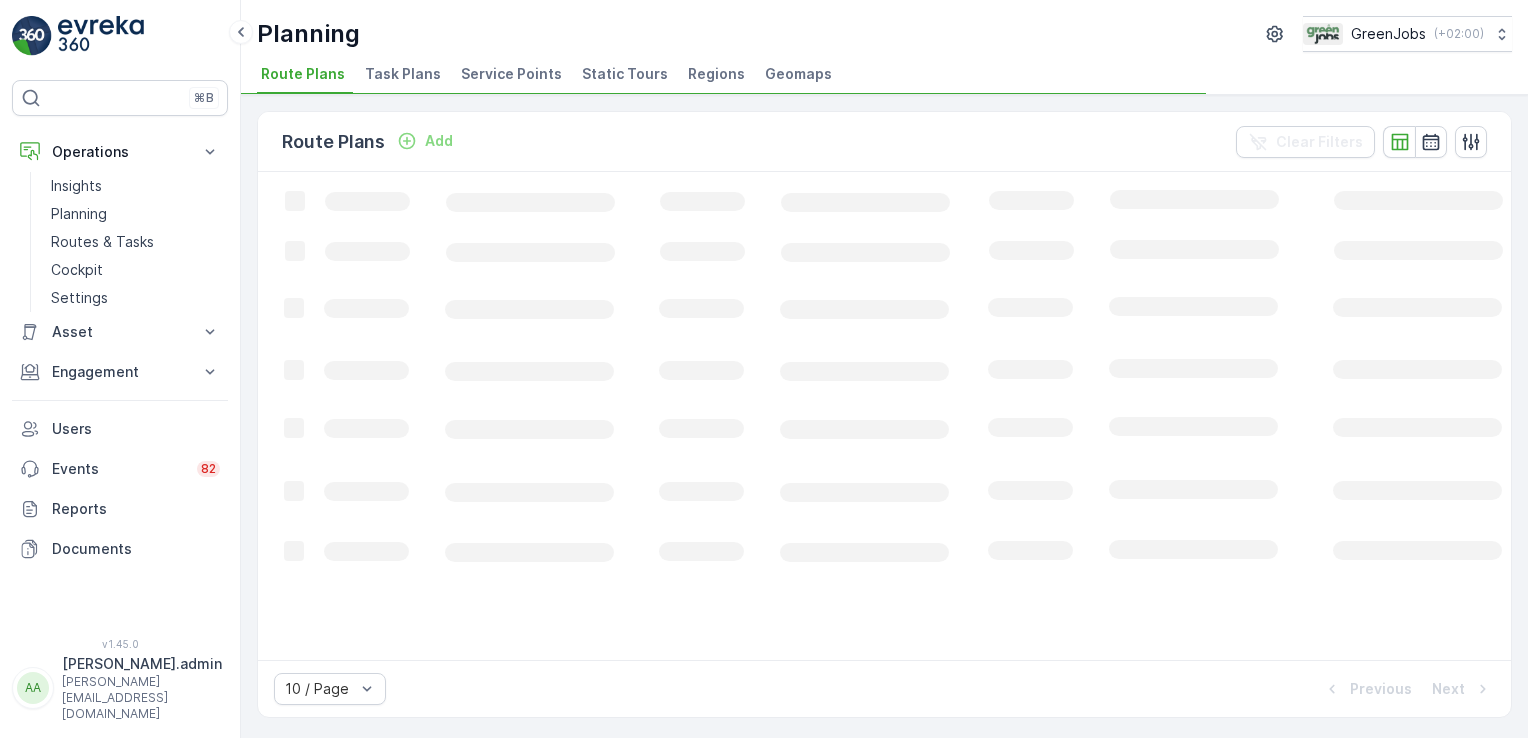 click on "Service Points" at bounding box center (511, 74) 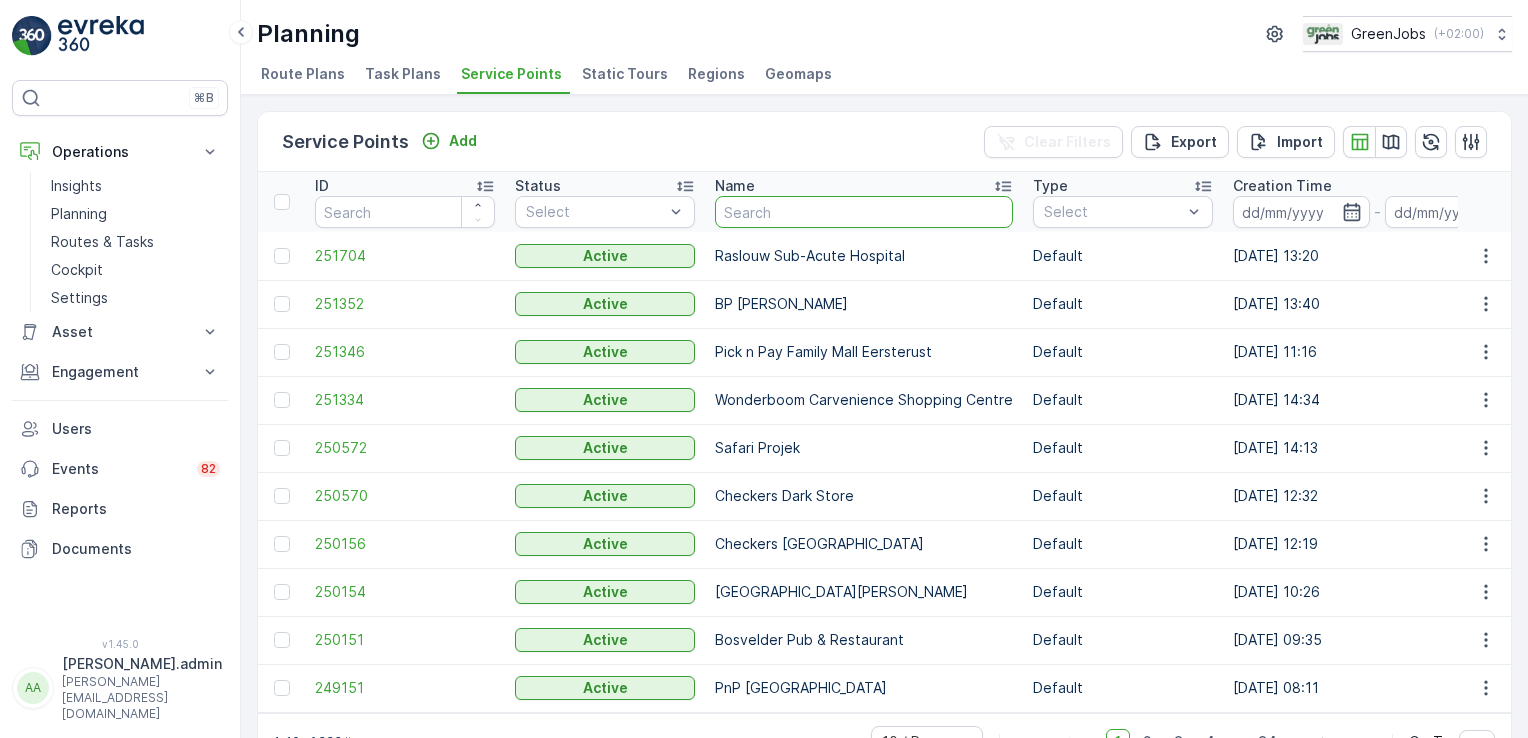 click at bounding box center (864, 212) 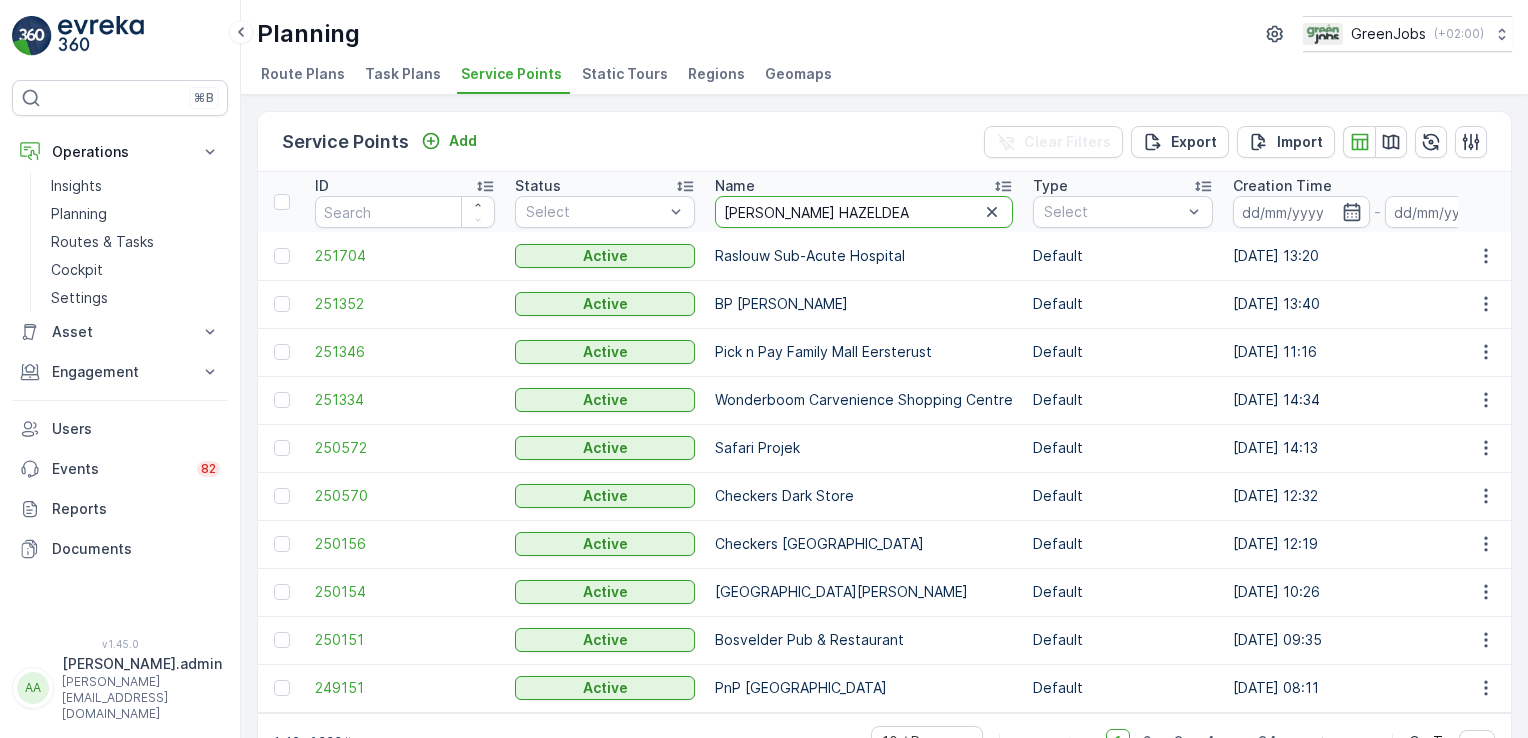 type on "[PERSON_NAME]" 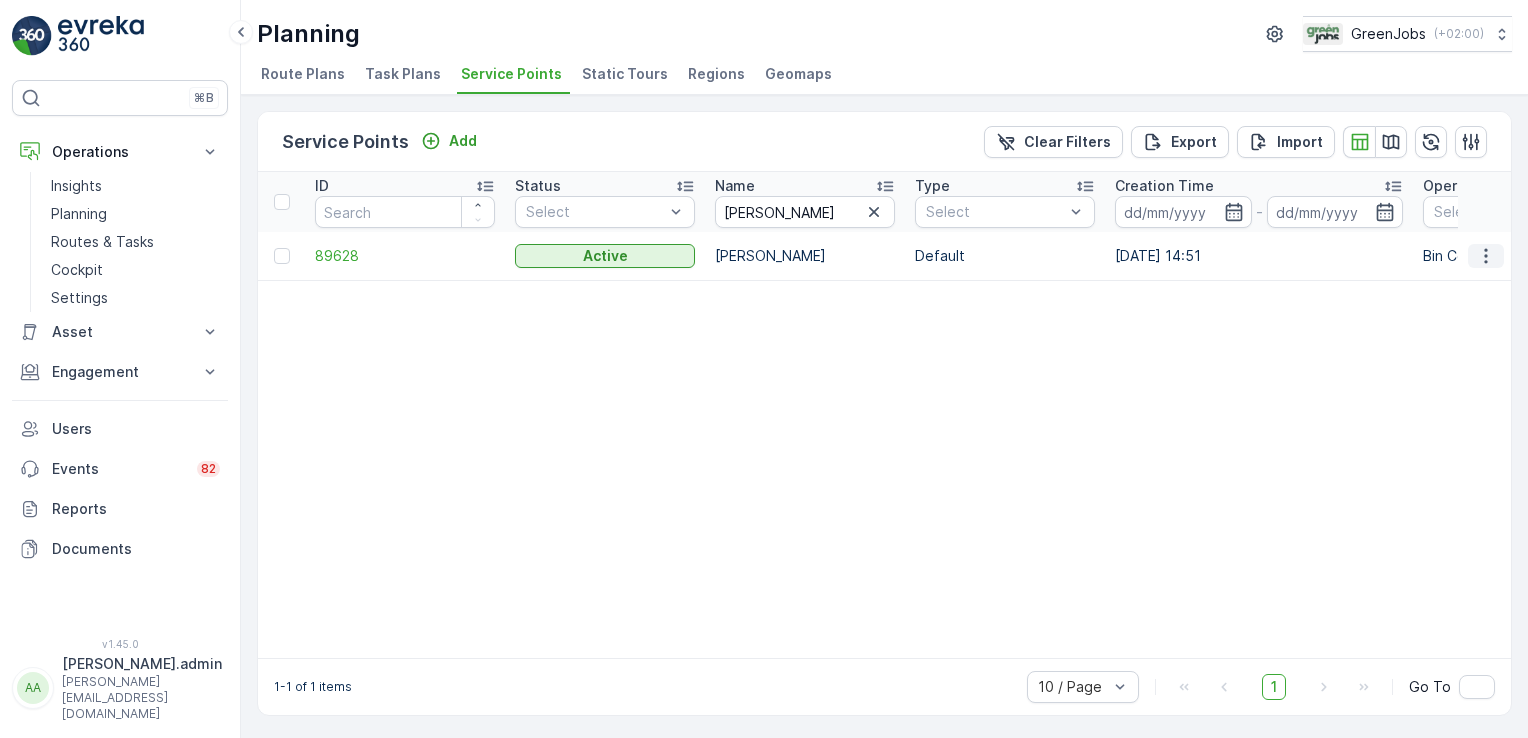 click at bounding box center (1486, 256) 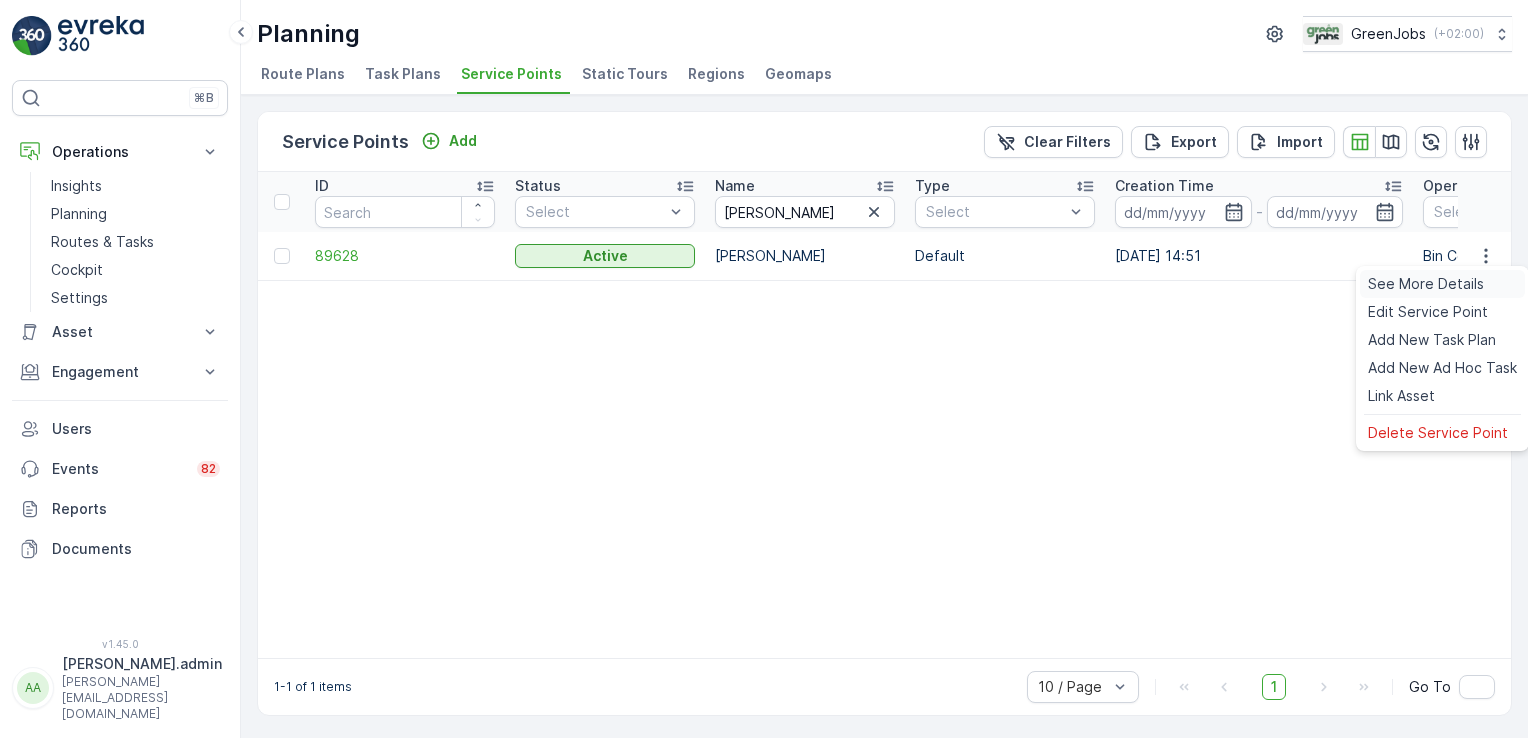 click on "See More Details" at bounding box center [1426, 284] 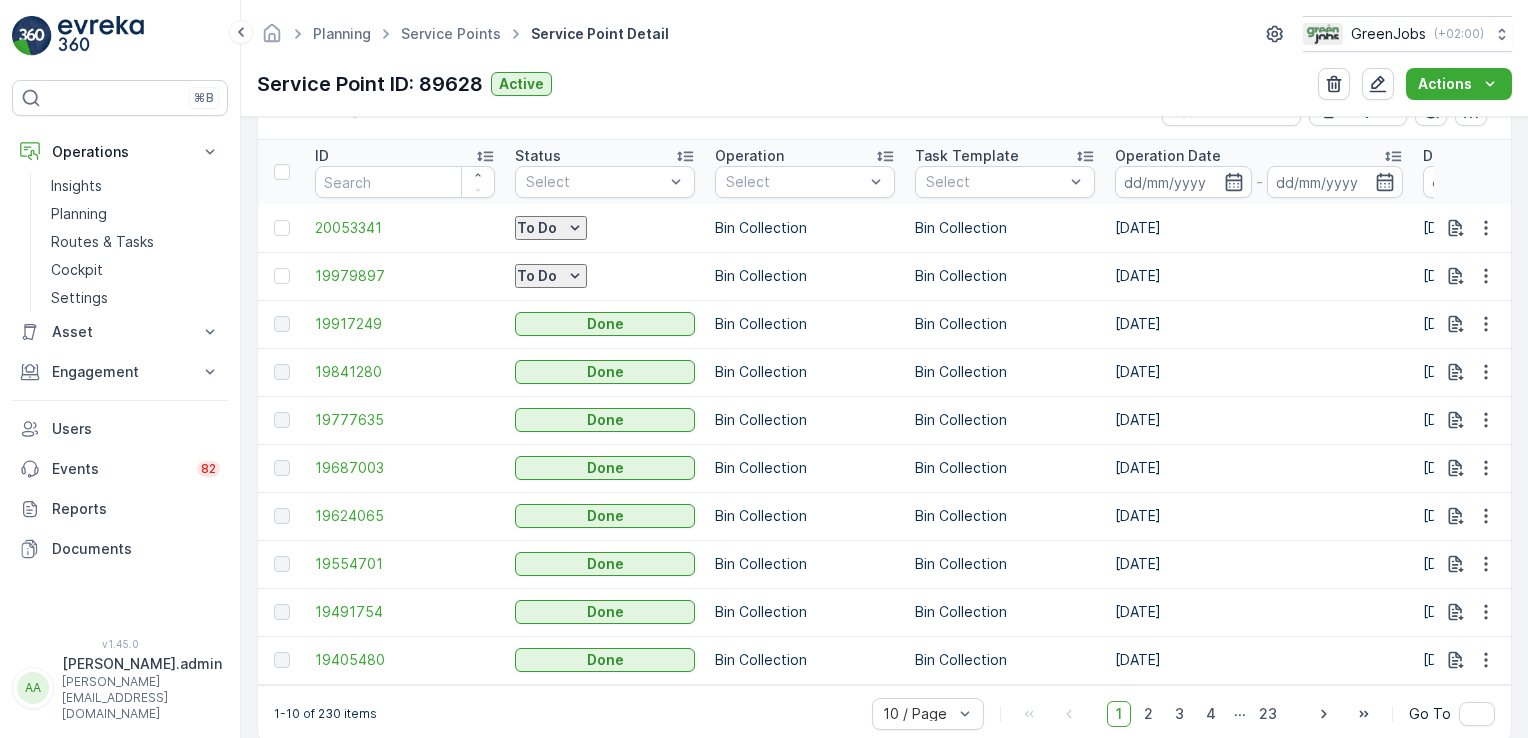 scroll, scrollTop: 625, scrollLeft: 0, axis: vertical 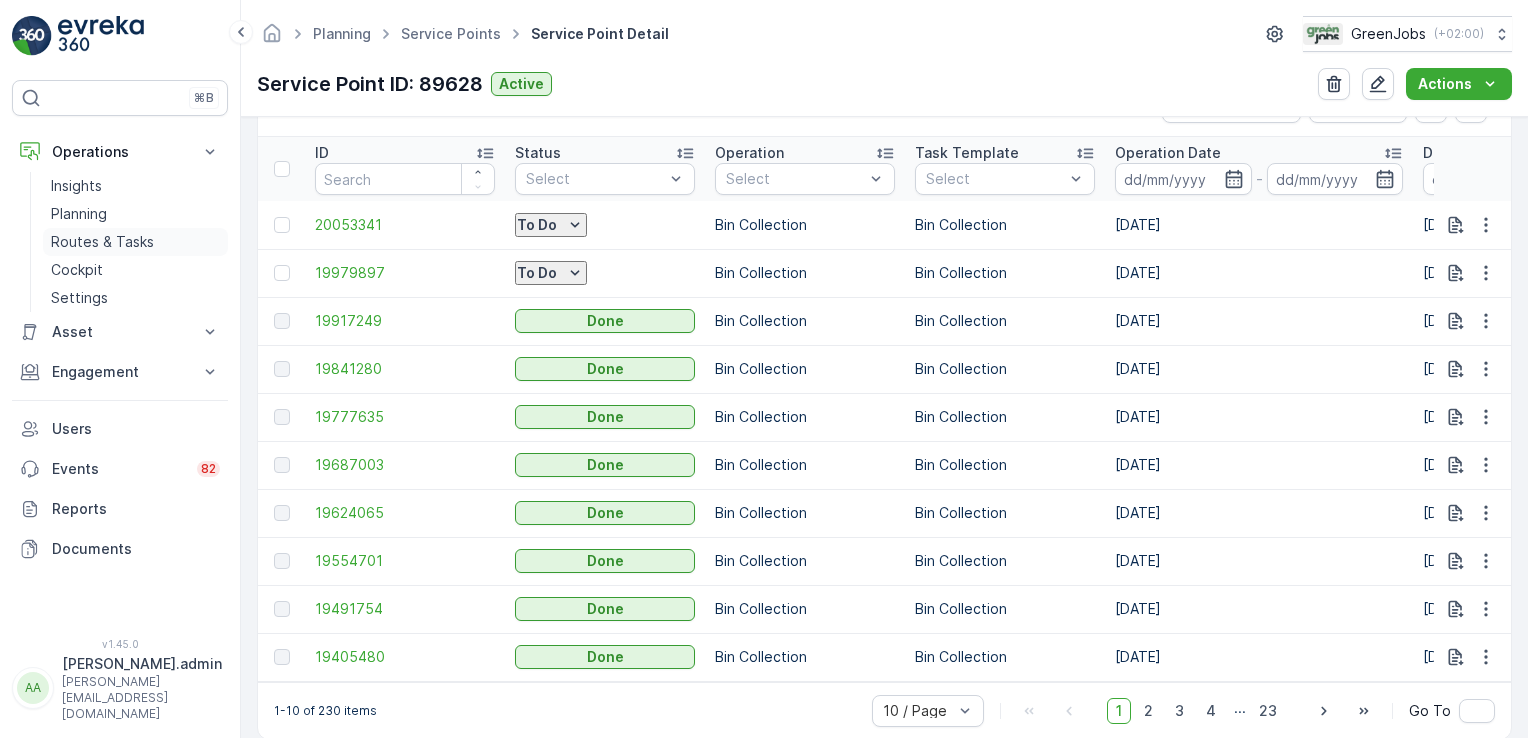click on "Routes & Tasks" at bounding box center [102, 242] 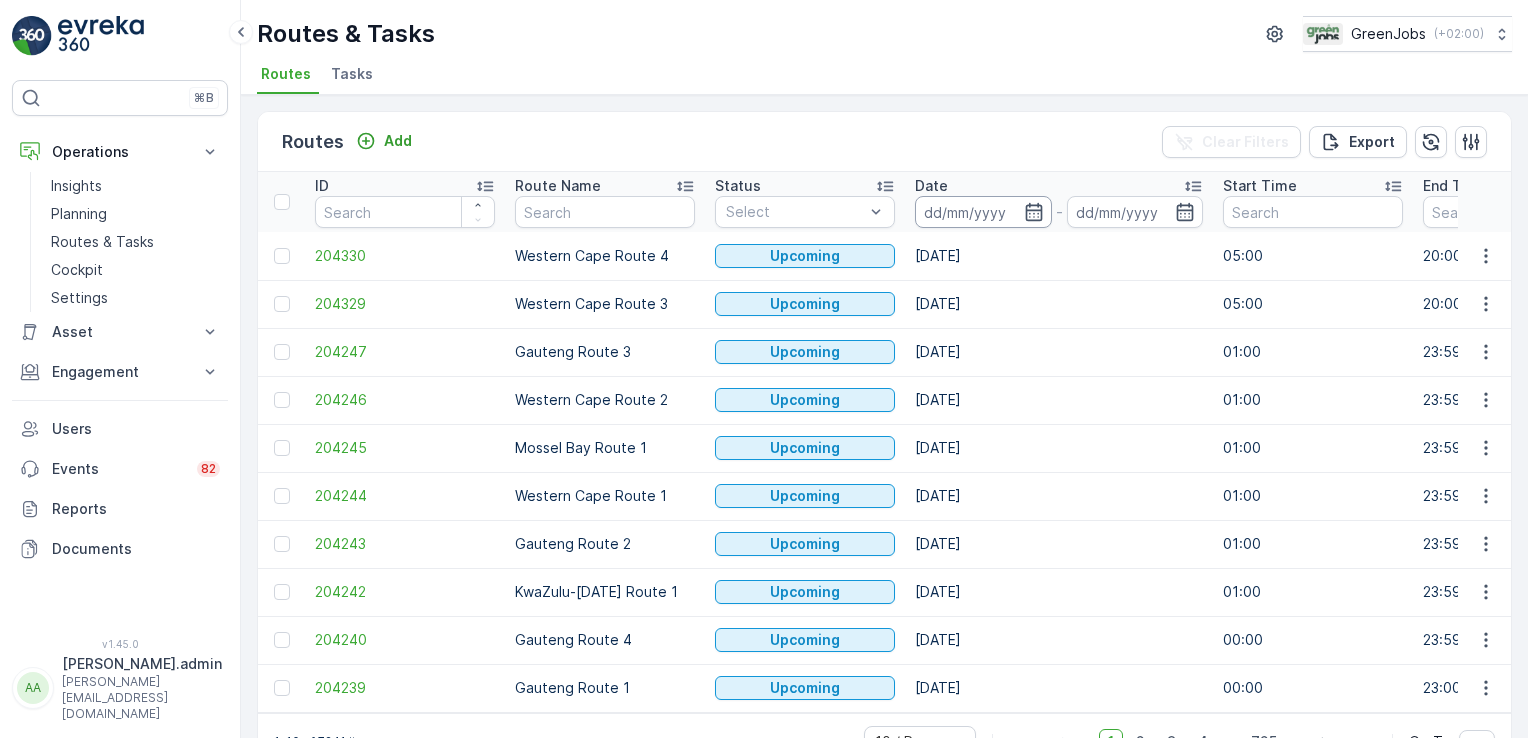 click at bounding box center [983, 212] 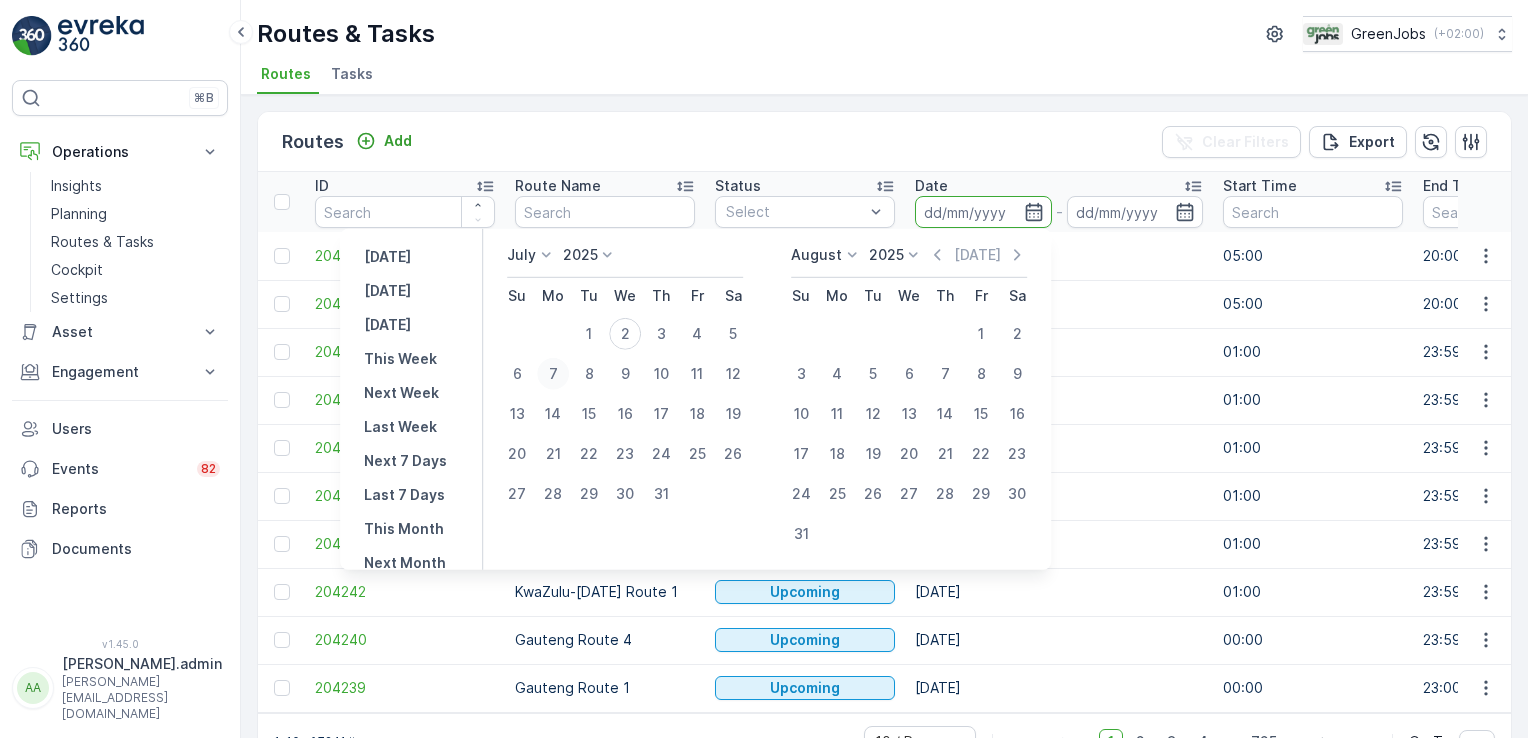 click on "7" at bounding box center (553, 374) 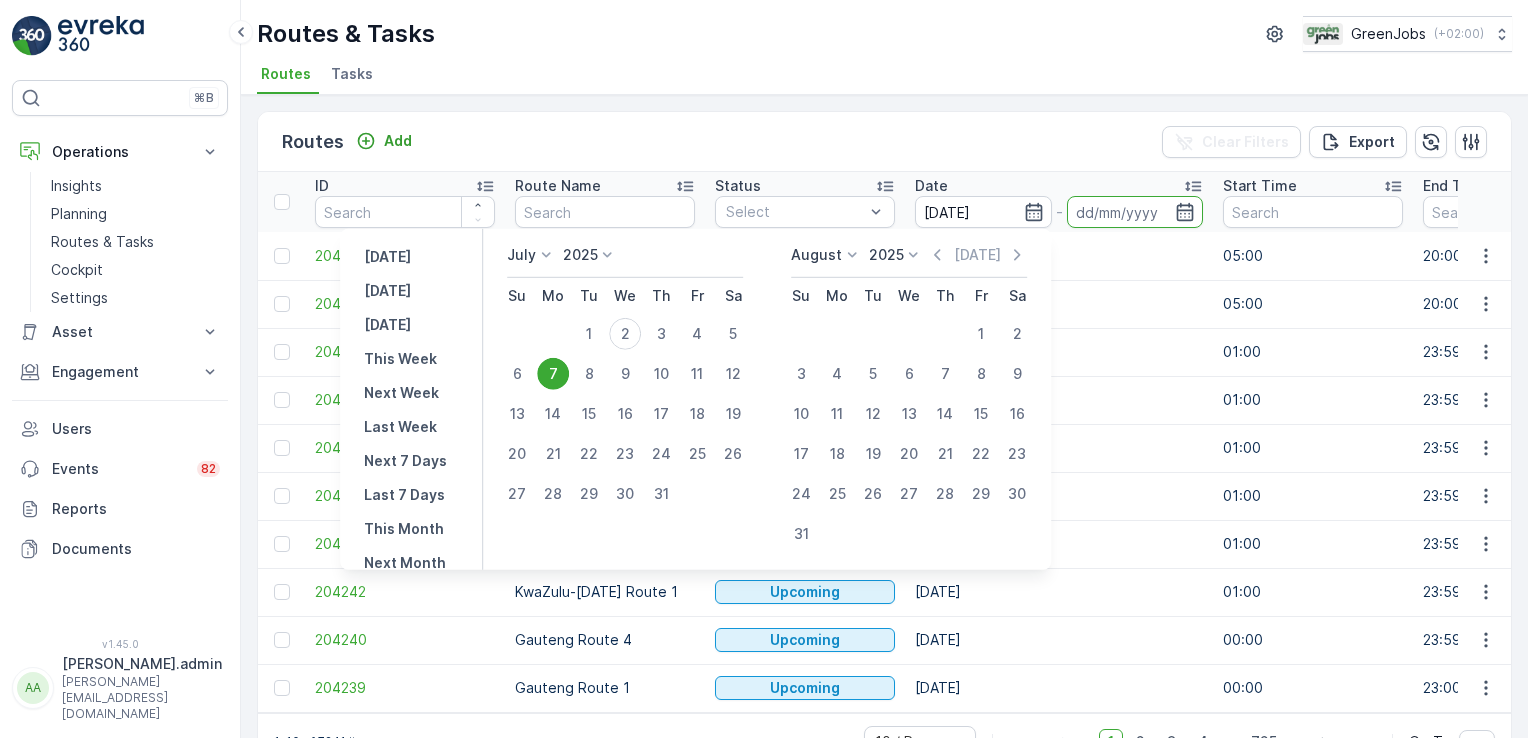 type on "[DATE]" 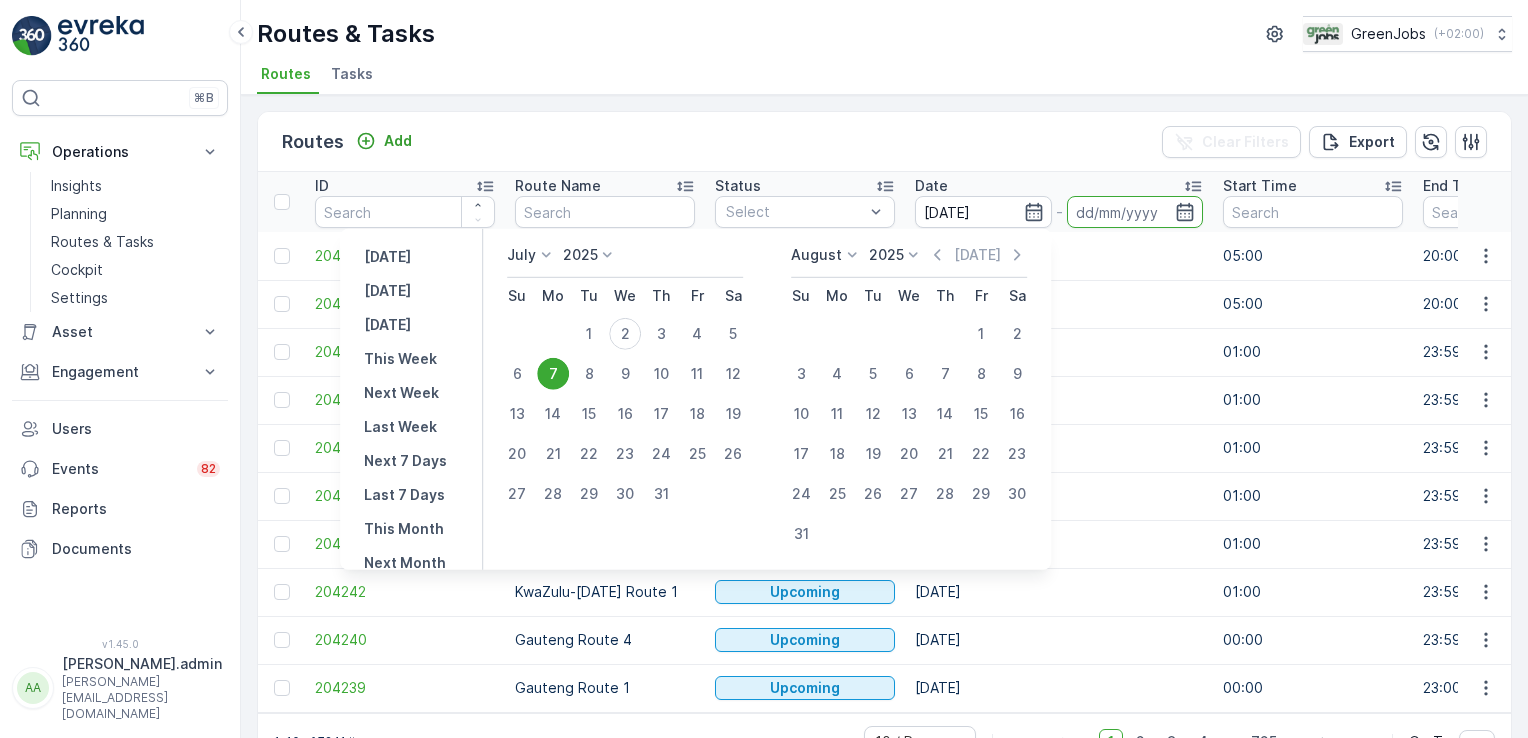 click on "7" at bounding box center [553, 374] 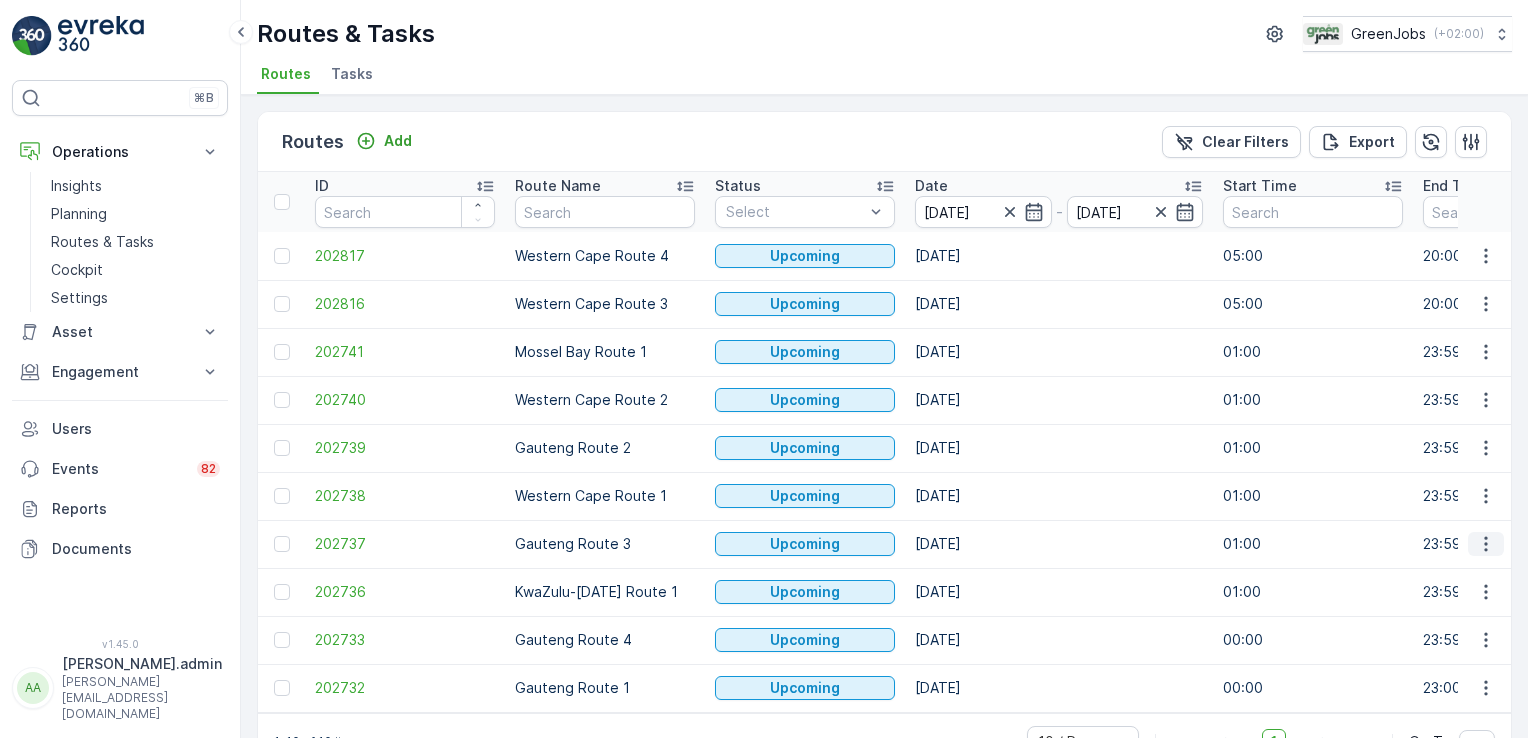 click 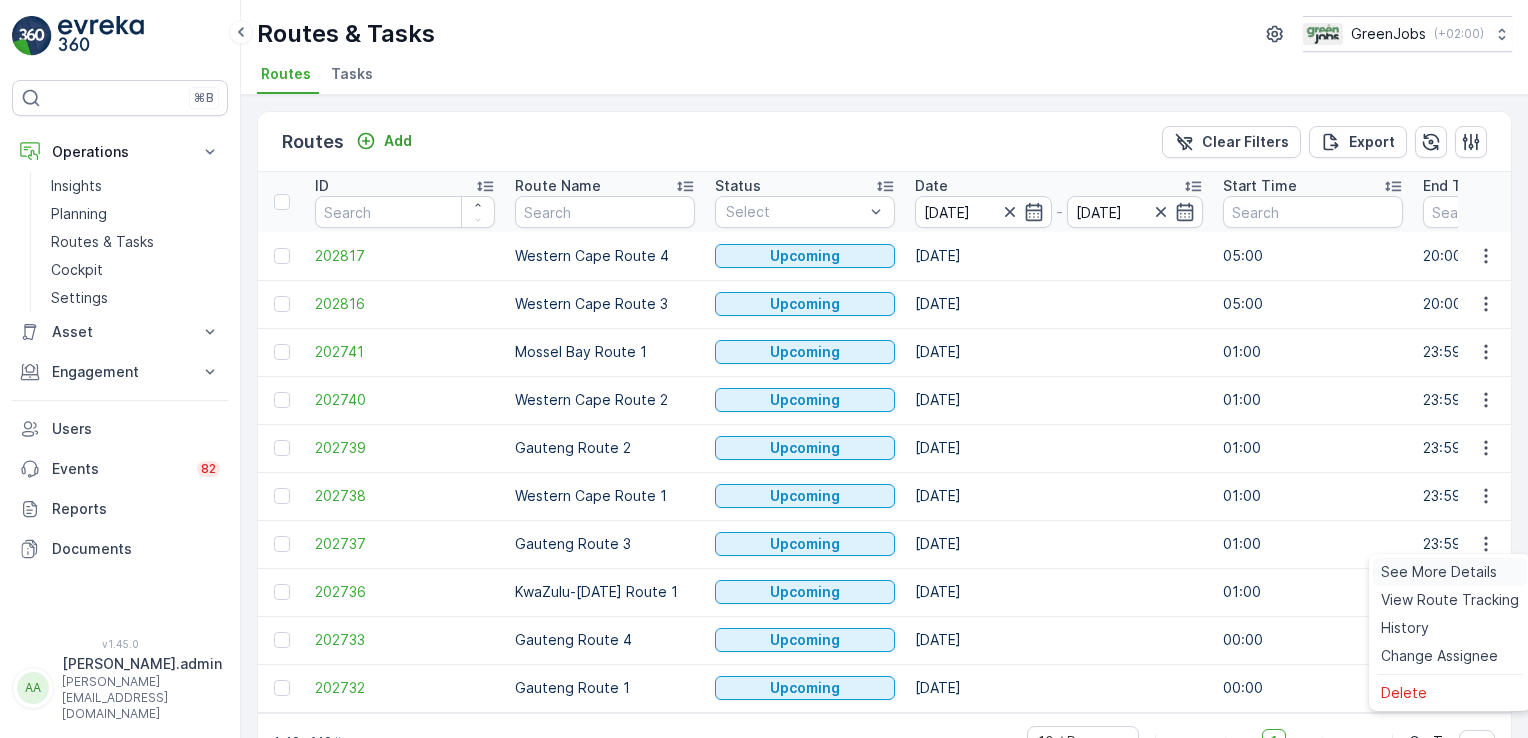 click on "See More Details" at bounding box center [1439, 572] 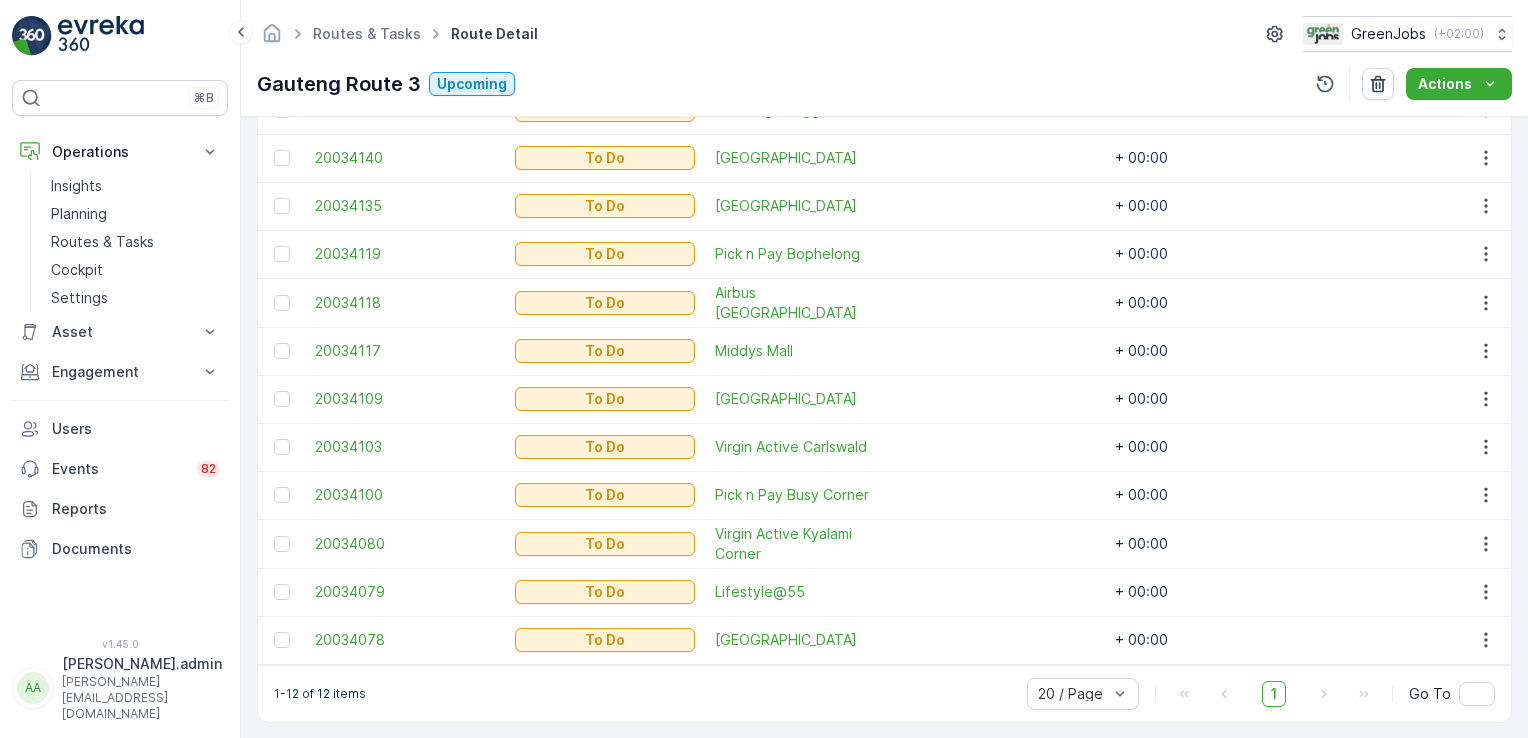 scroll, scrollTop: 644, scrollLeft: 0, axis: vertical 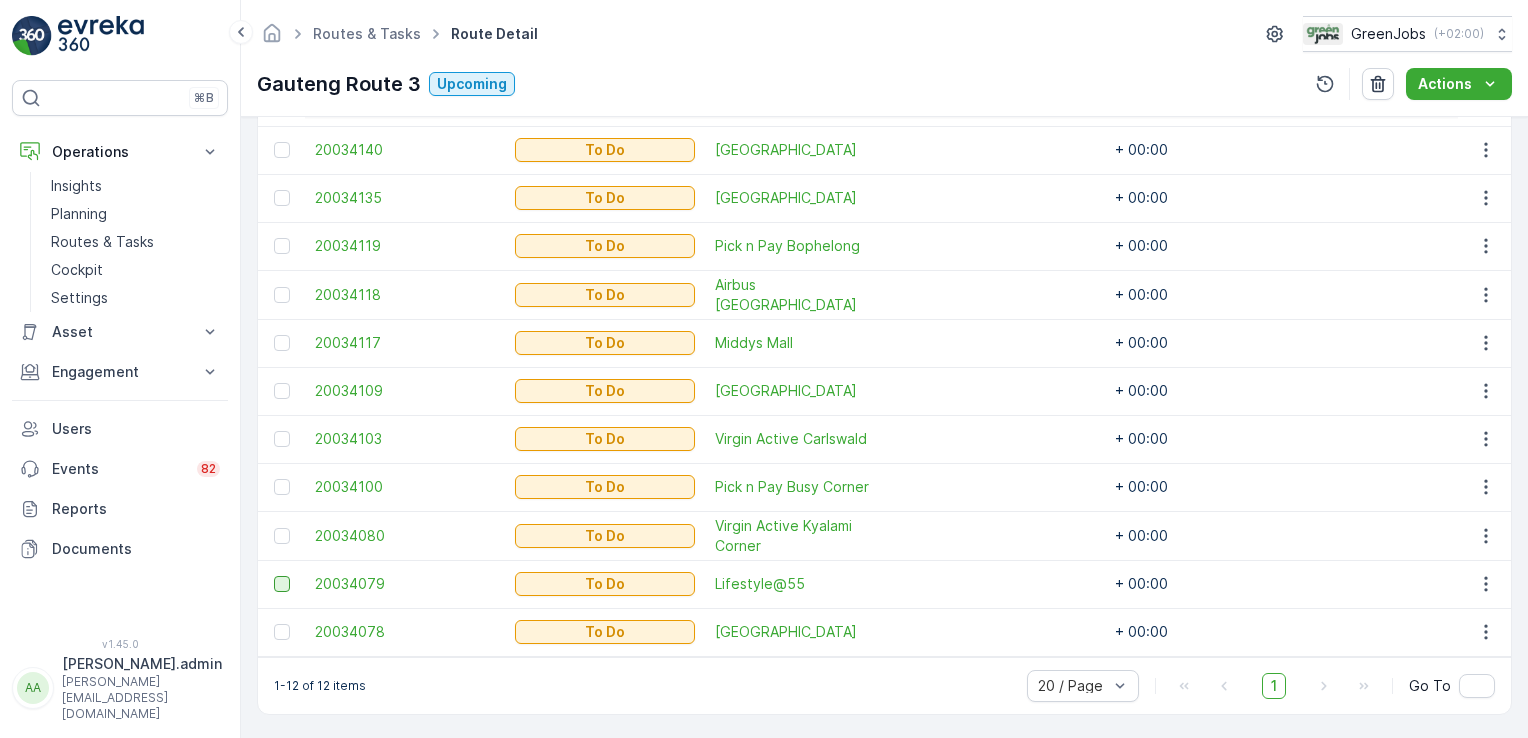 click at bounding box center (282, 584) 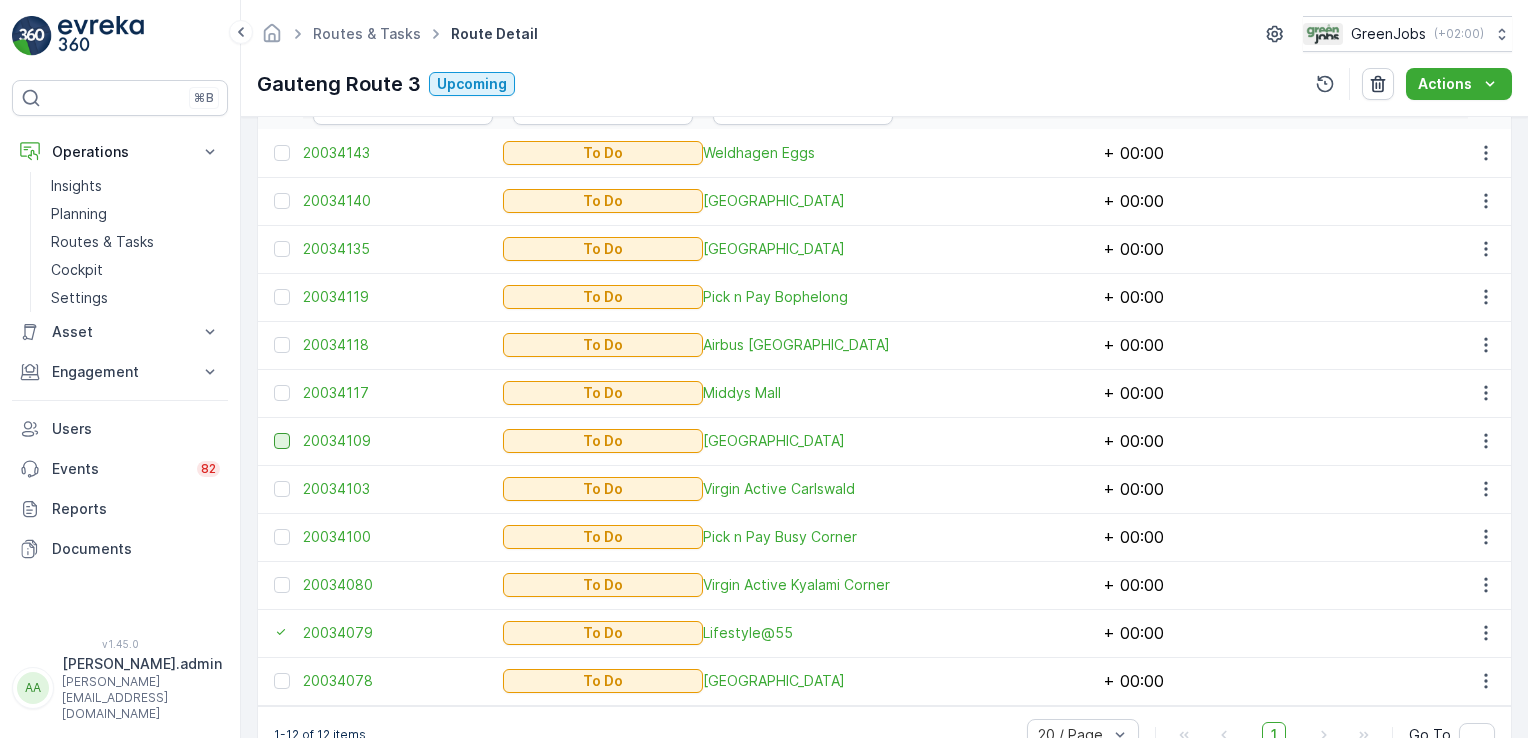 click at bounding box center (282, 441) 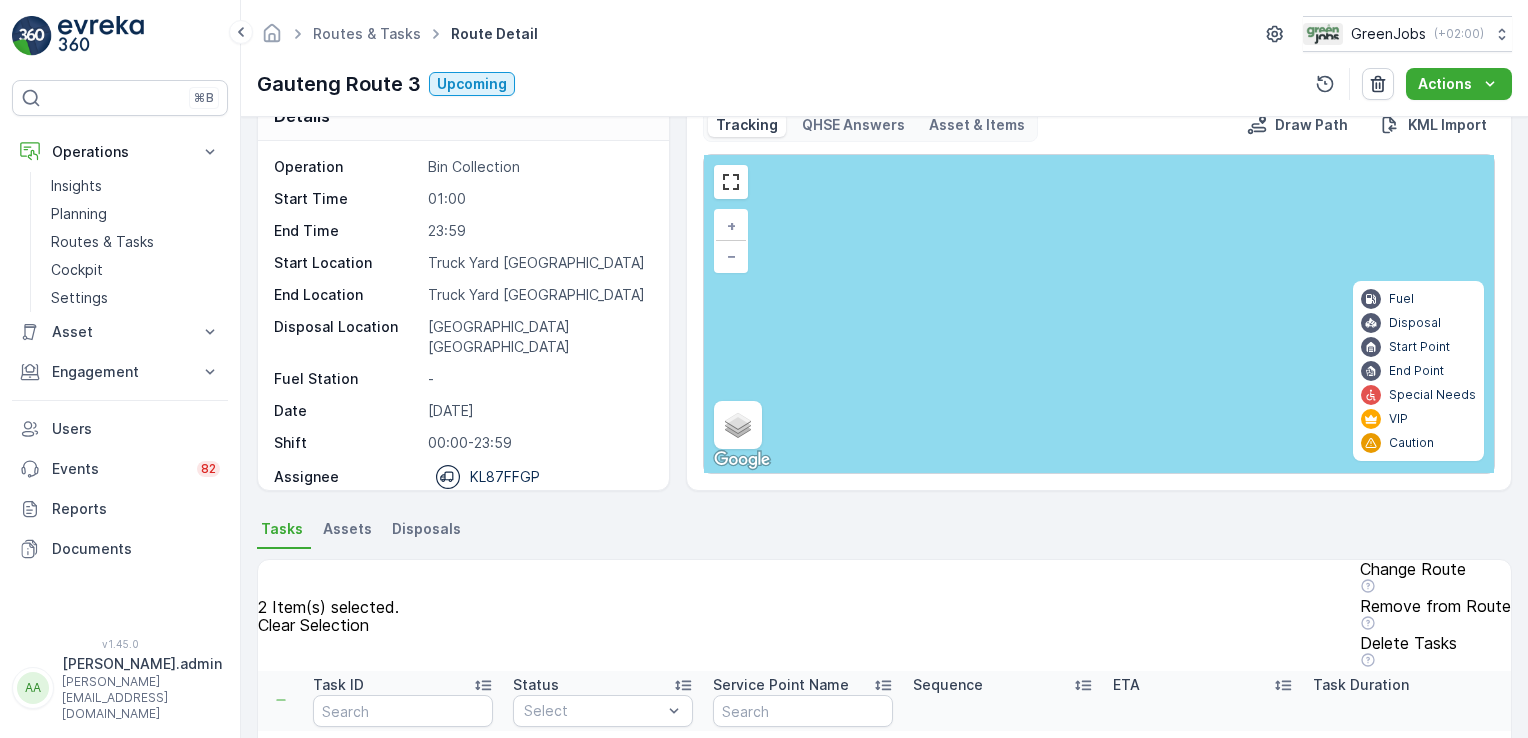 scroll, scrollTop: 0, scrollLeft: 0, axis: both 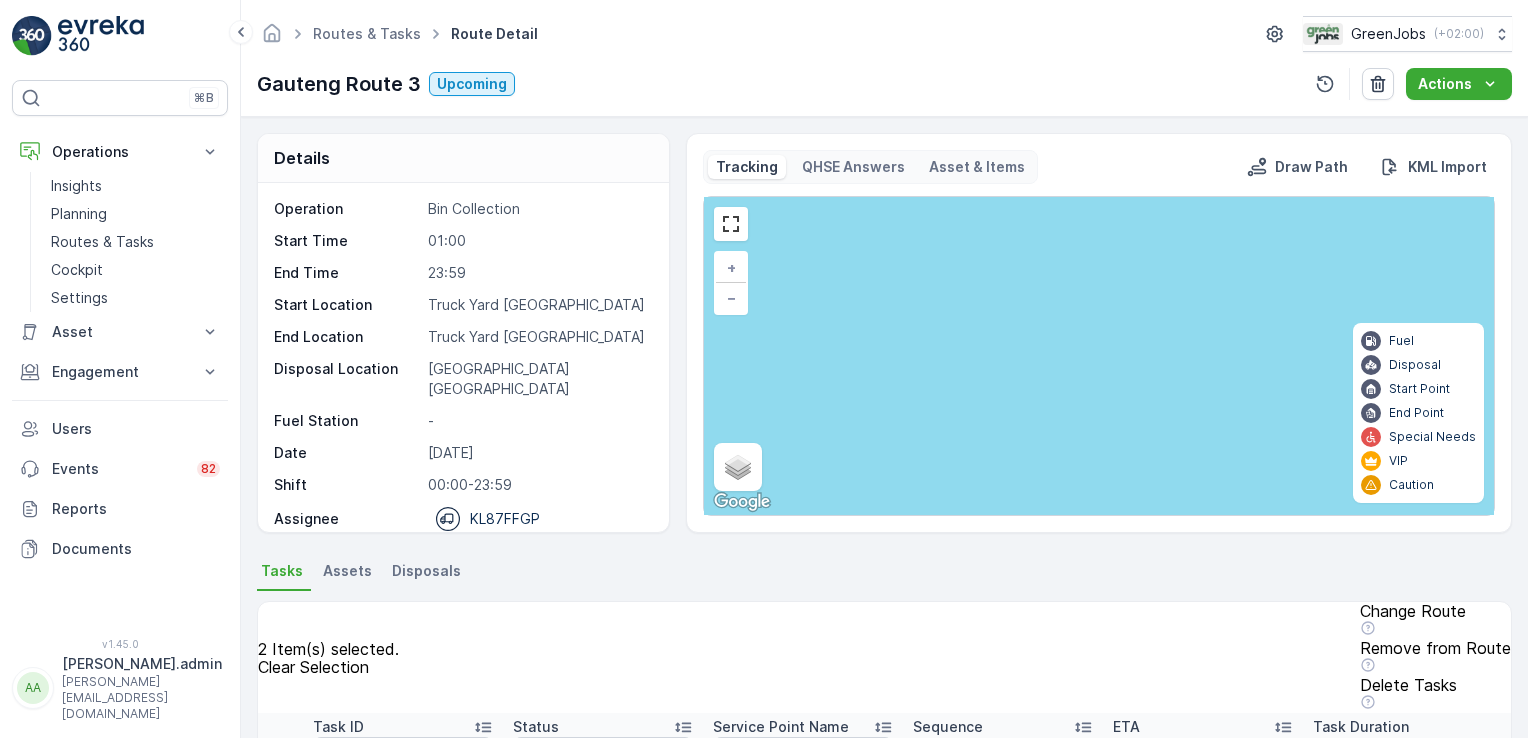 click on "Change Route" at bounding box center (1435, 611) 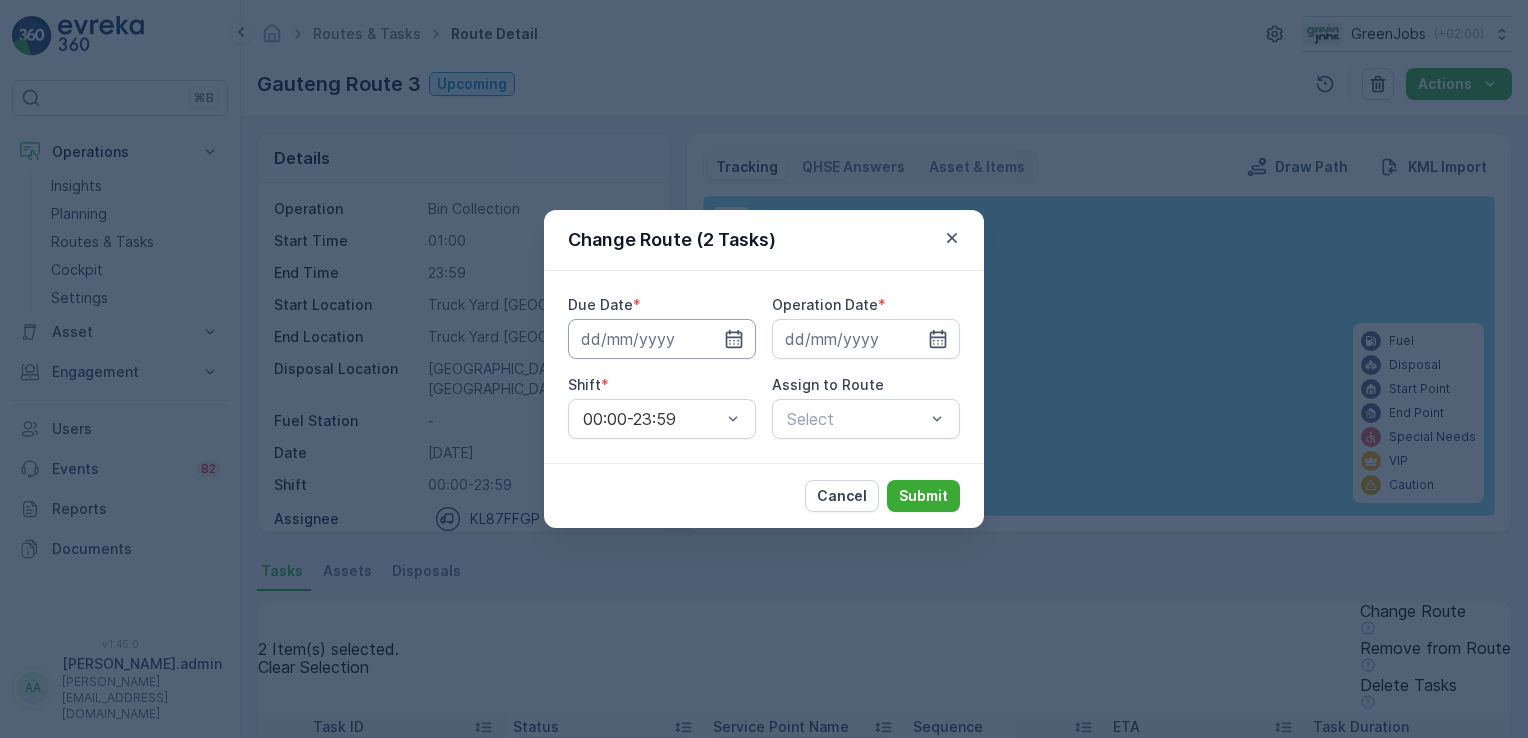 click at bounding box center [662, 339] 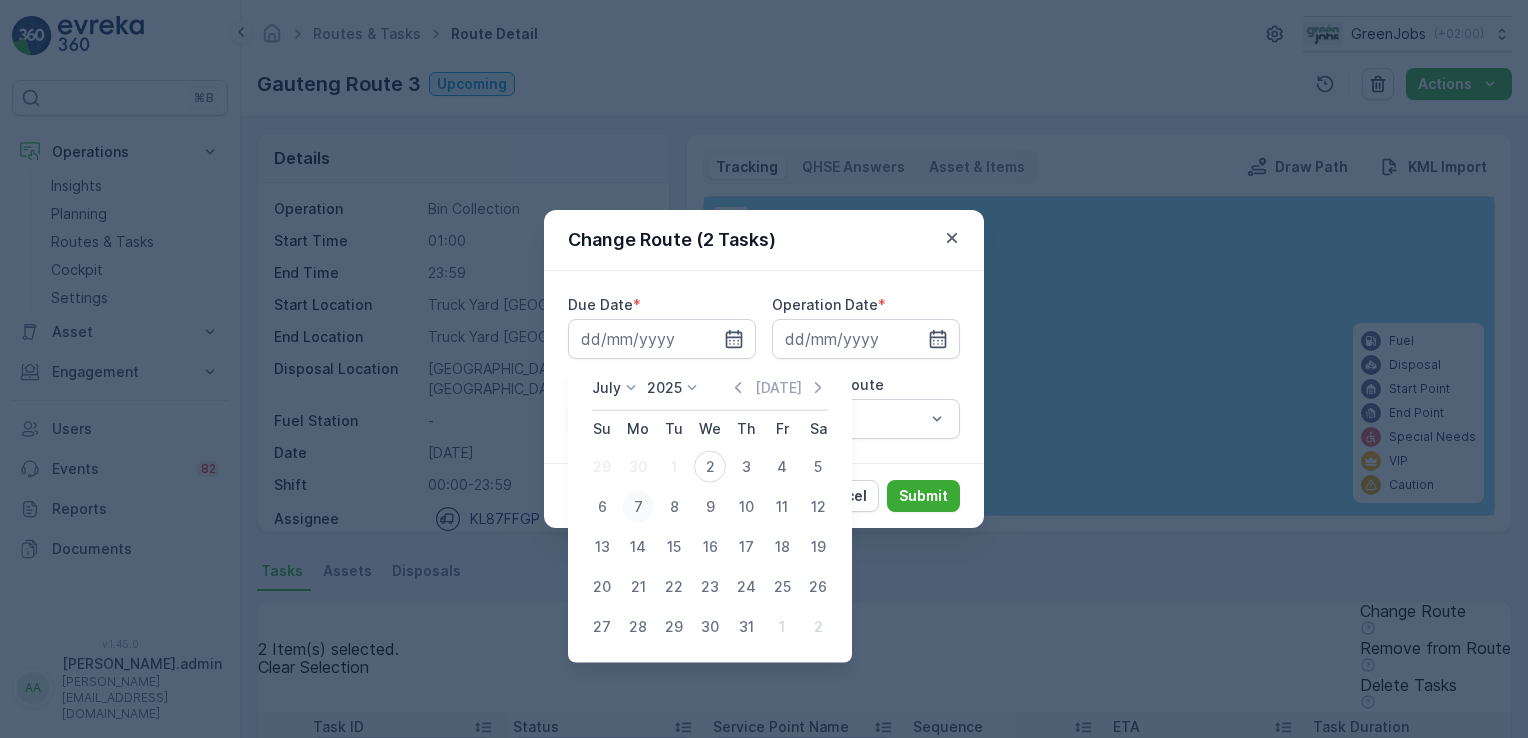click on "7" at bounding box center (638, 507) 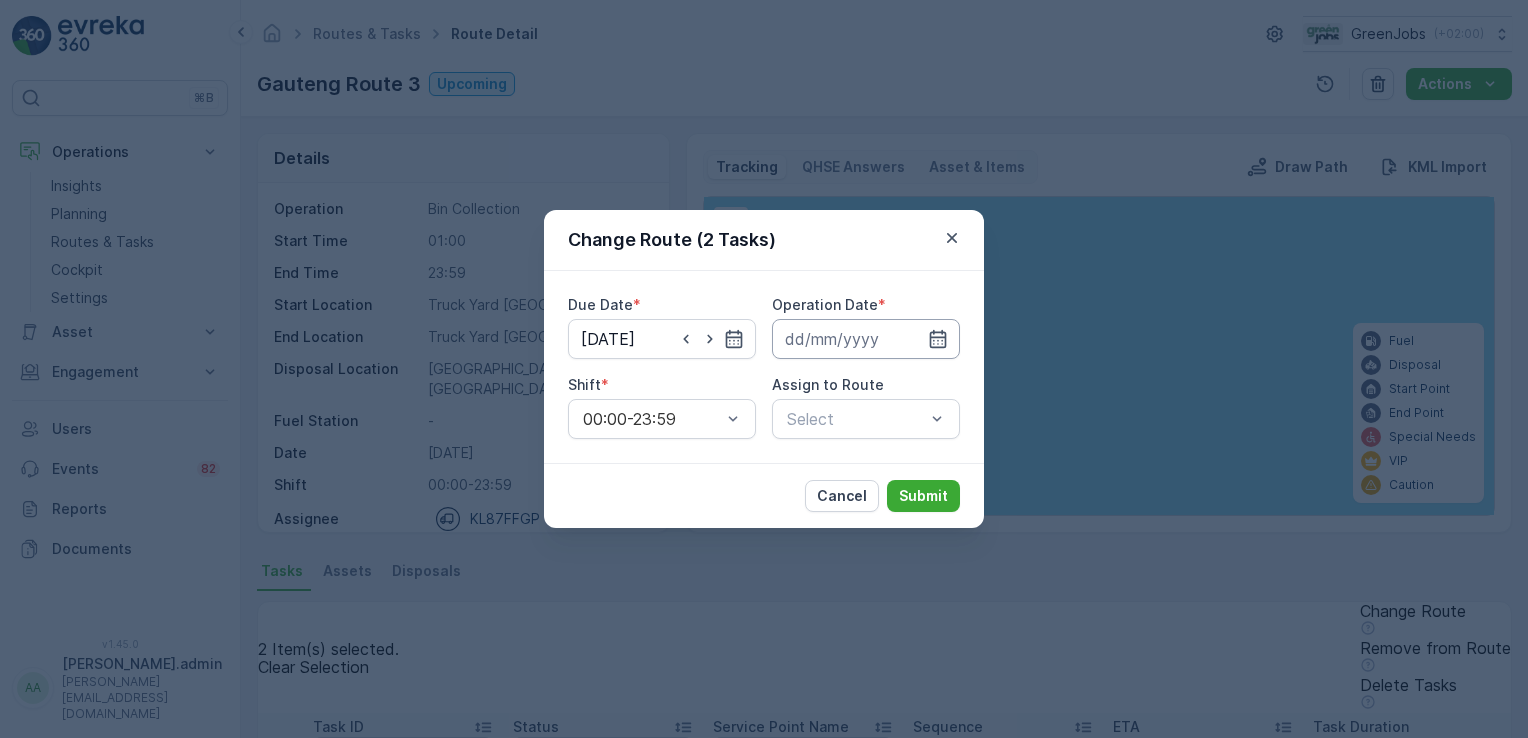 click at bounding box center [866, 339] 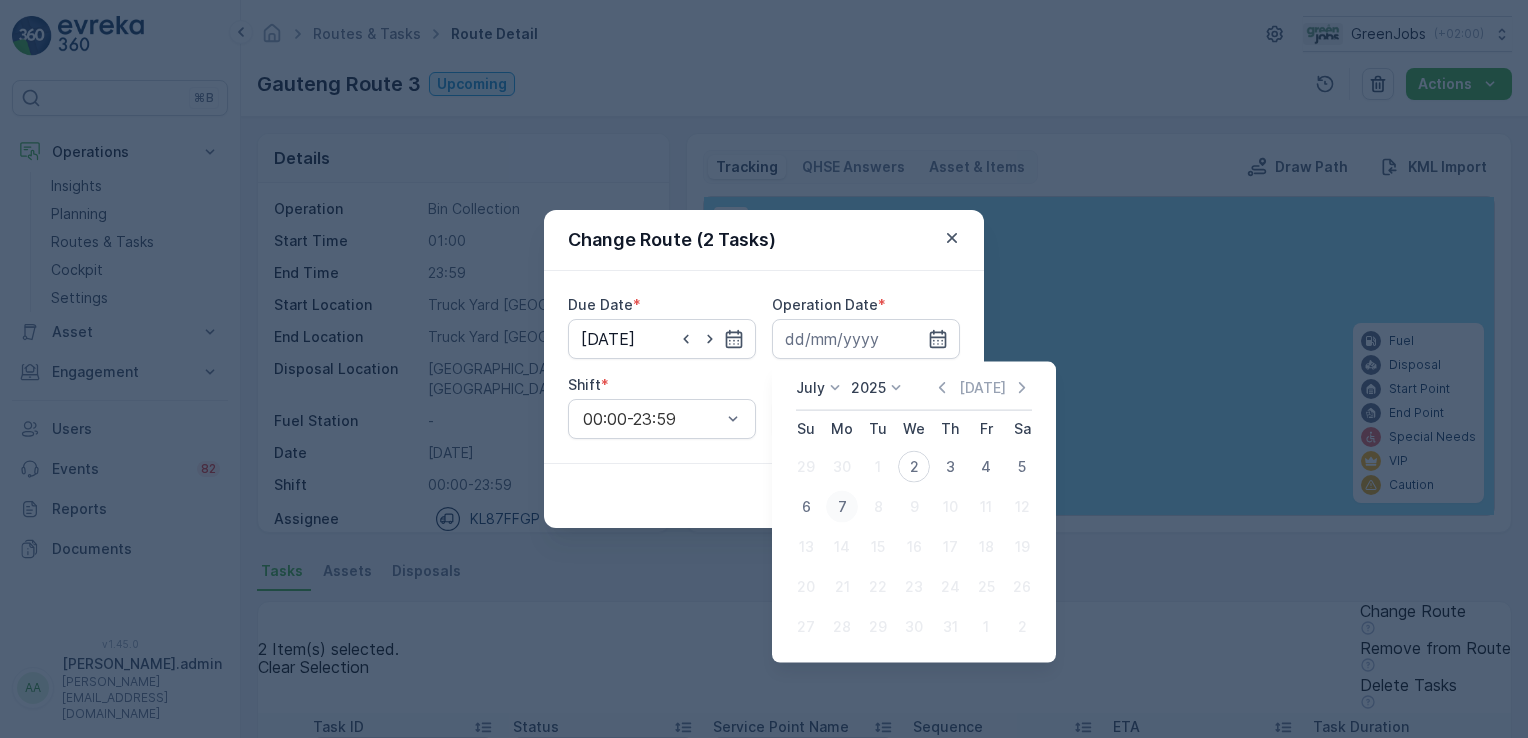 click on "7" at bounding box center [842, 507] 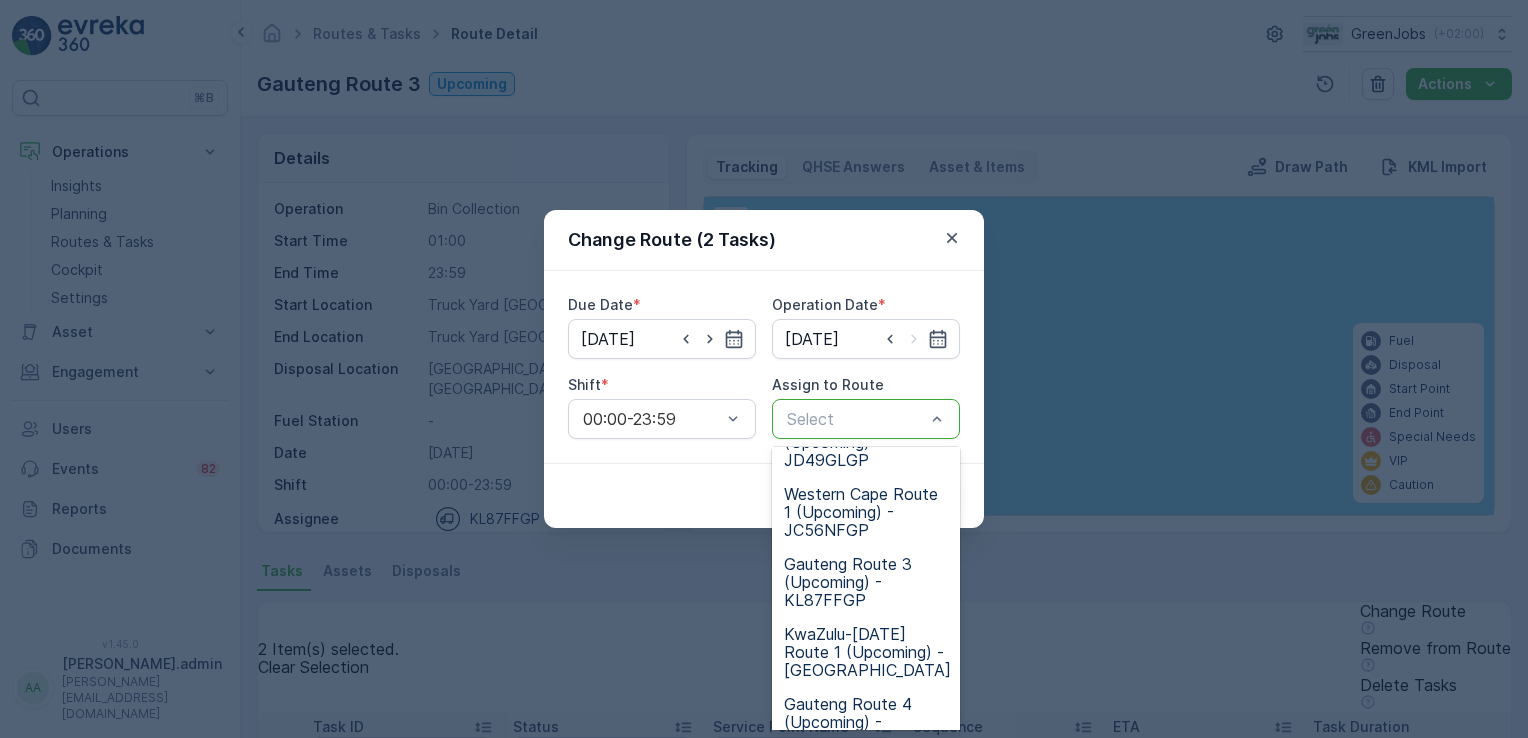scroll, scrollTop: 424, scrollLeft: 0, axis: vertical 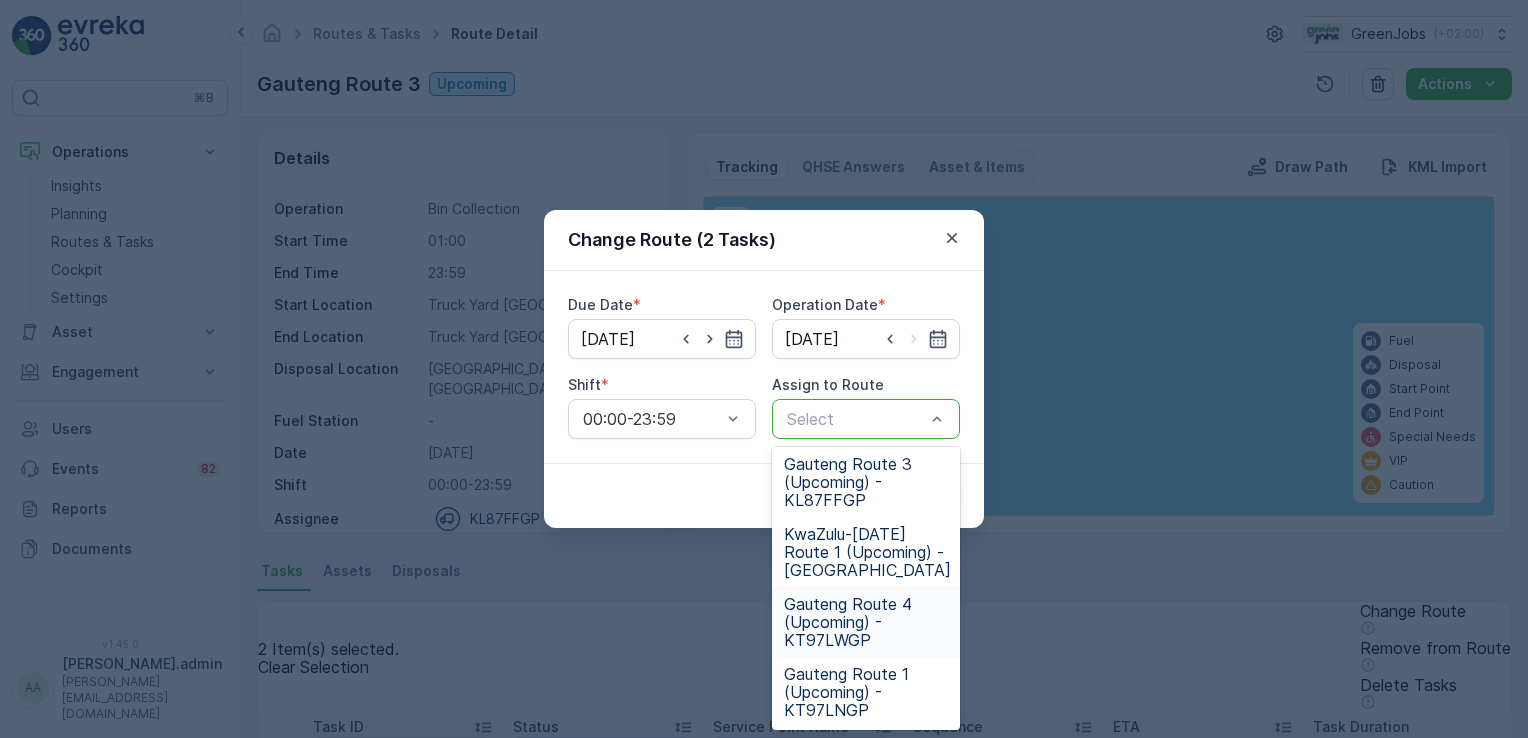 click on "Gauteng Route 4 (Upcoming) - KT97LWGP" at bounding box center [866, 622] 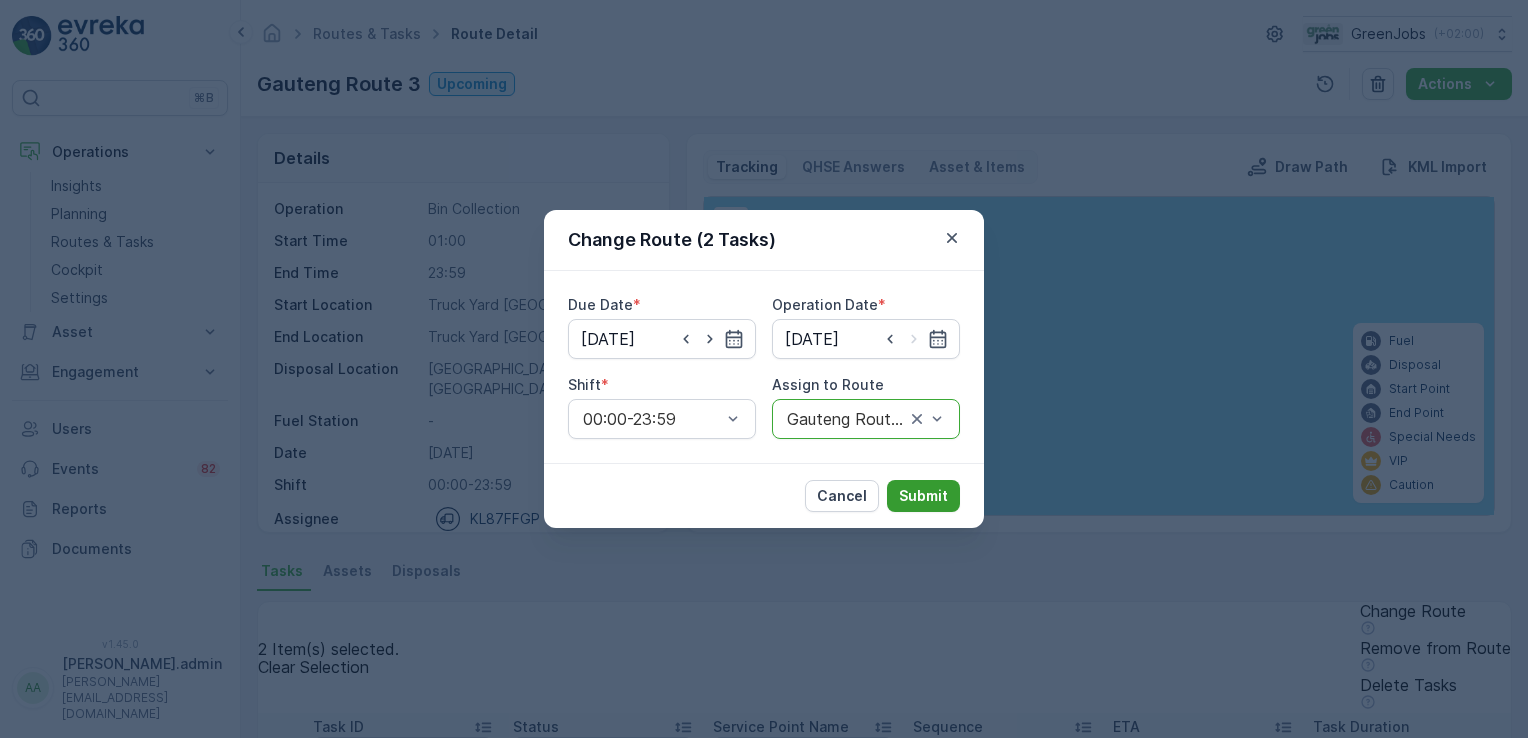 click on "Submit" at bounding box center (923, 496) 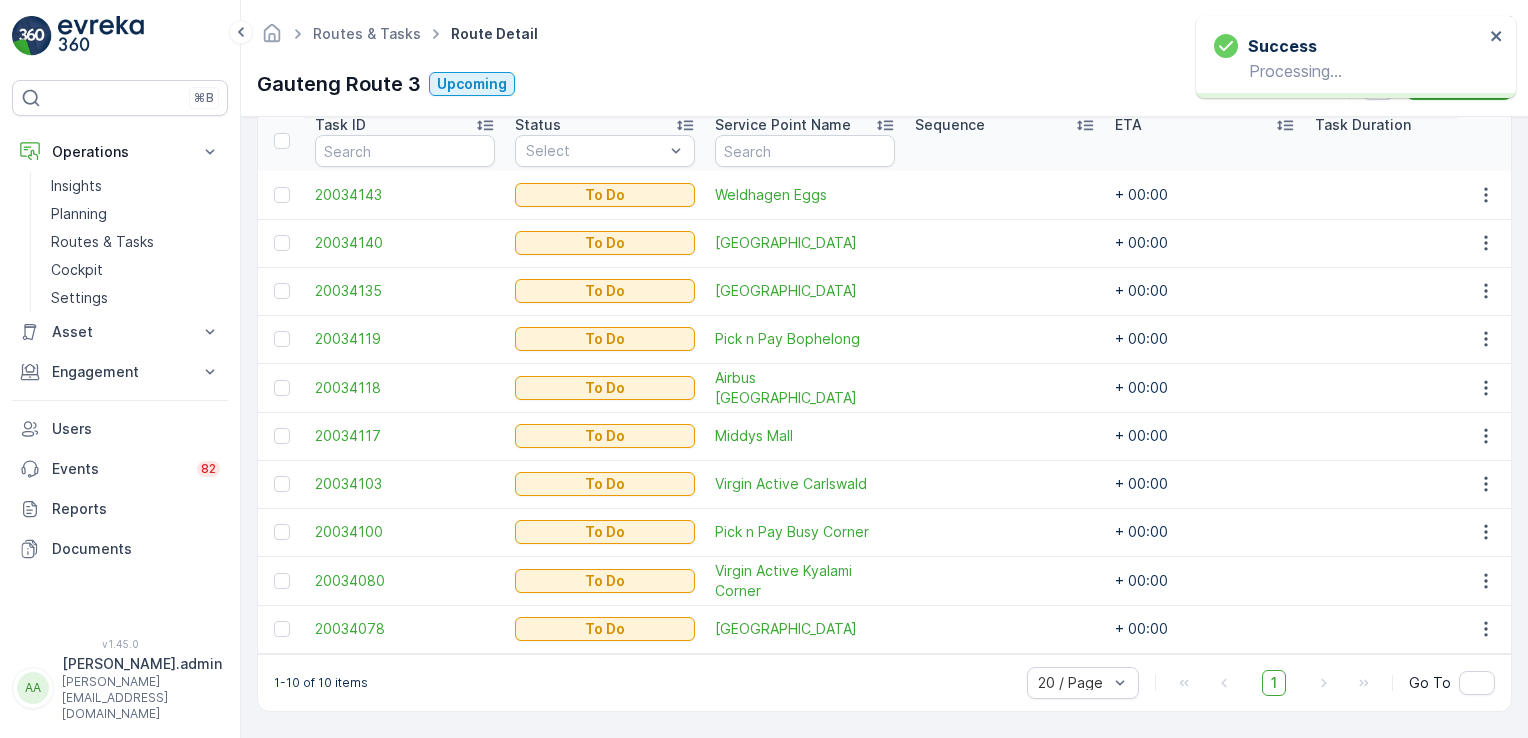 scroll, scrollTop: 111, scrollLeft: 0, axis: vertical 